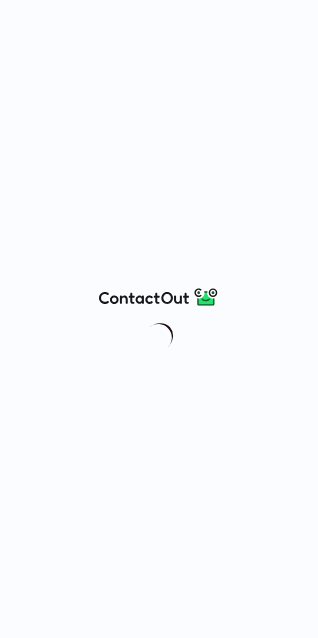 scroll, scrollTop: 0, scrollLeft: 0, axis: both 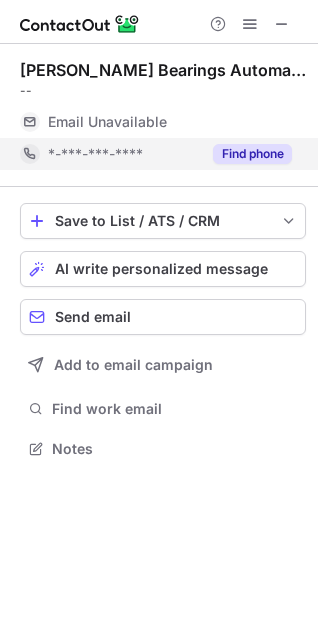 click on "Find phone" at bounding box center [252, 154] 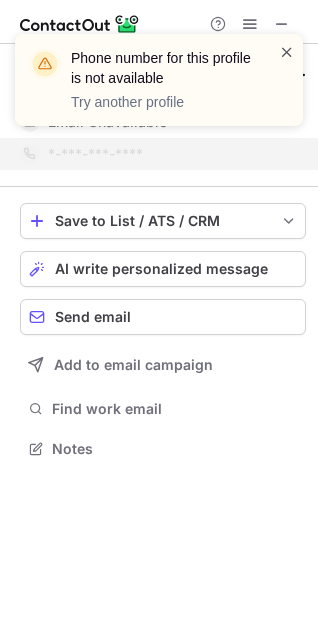 click at bounding box center [287, 52] 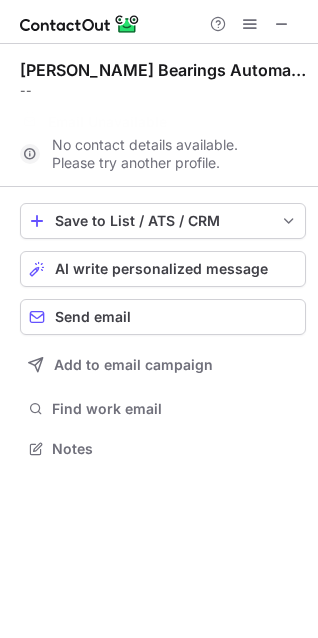 scroll, scrollTop: 402, scrollLeft: 318, axis: both 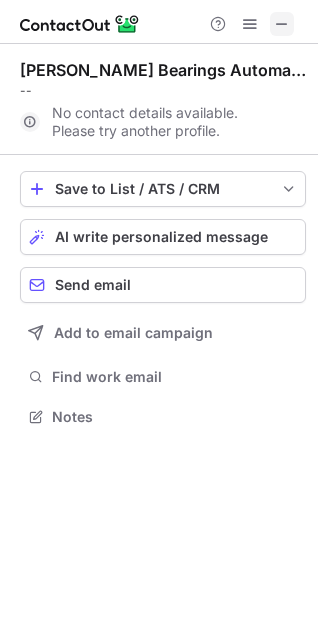 click at bounding box center [282, 24] 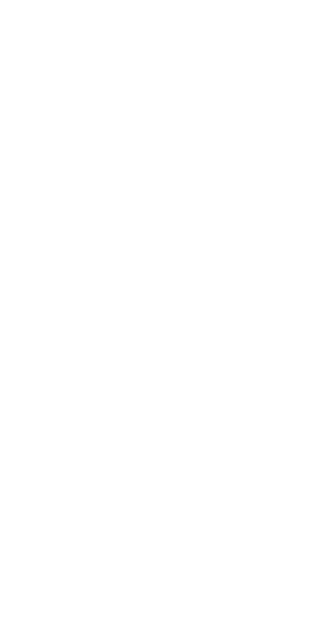 scroll, scrollTop: 0, scrollLeft: 0, axis: both 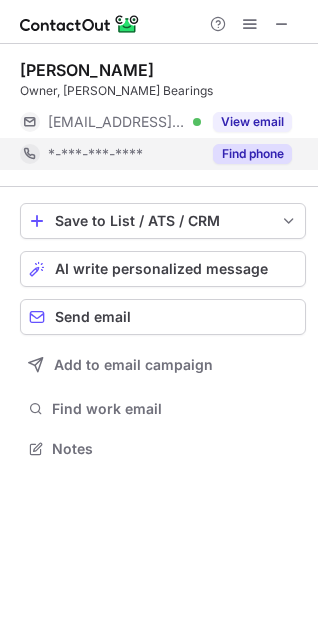 click on "Find phone" at bounding box center (246, 154) 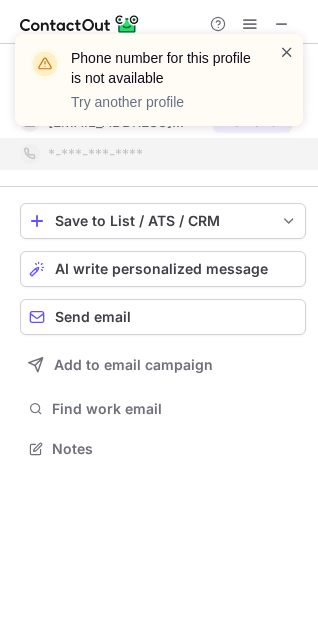 click at bounding box center [287, 52] 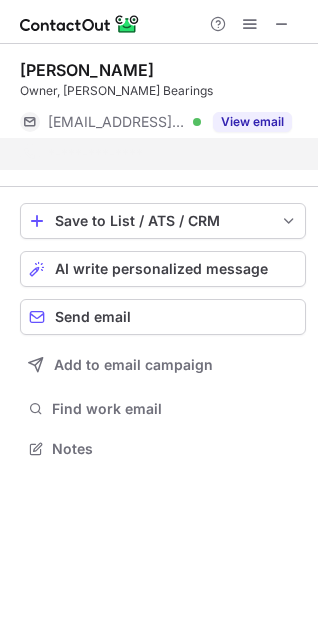 click at bounding box center [15, 123] 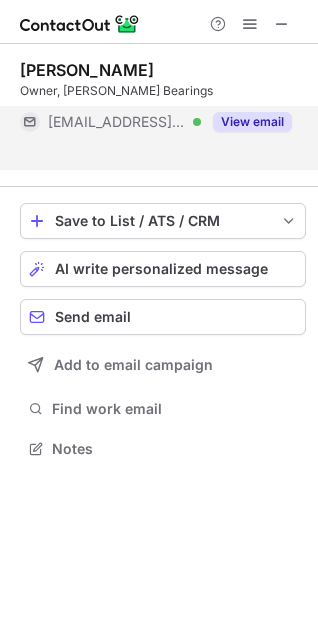 scroll, scrollTop: 402, scrollLeft: 318, axis: both 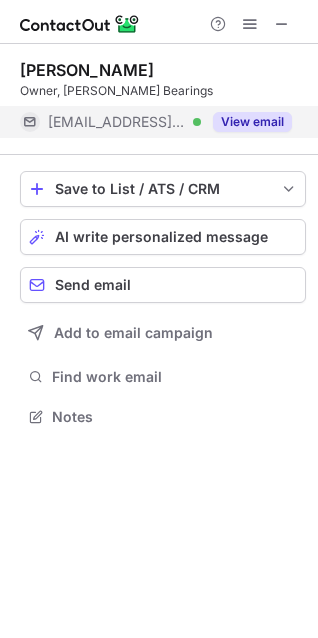 click on "View email" at bounding box center [252, 122] 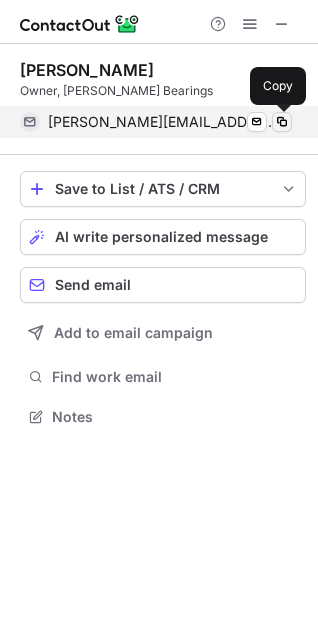 click at bounding box center (282, 122) 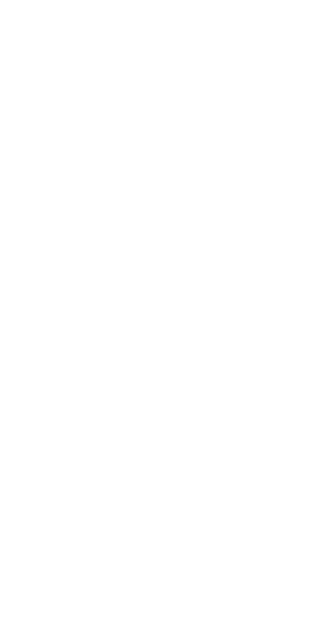 scroll, scrollTop: 0, scrollLeft: 0, axis: both 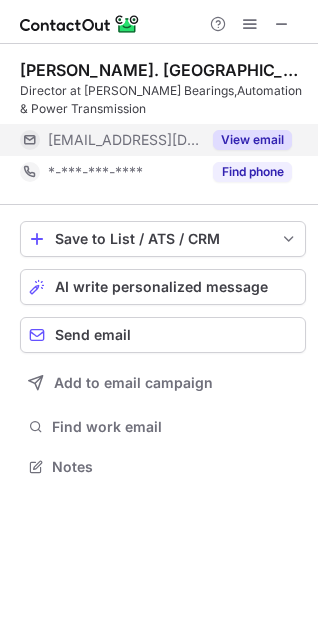 click on "View email" at bounding box center (252, 140) 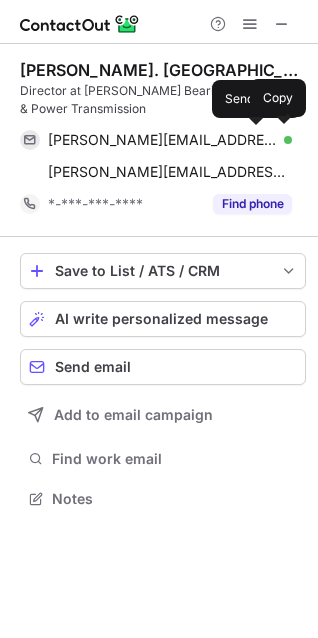 scroll, scrollTop: 10, scrollLeft: 10, axis: both 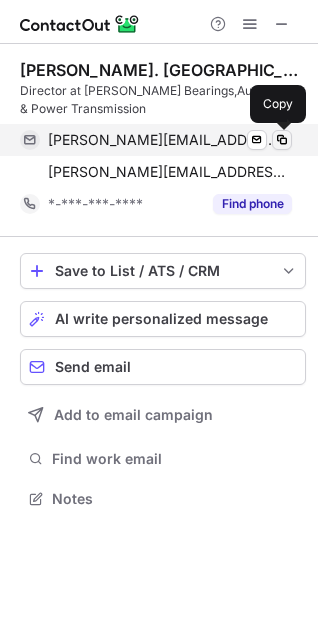 click at bounding box center [282, 140] 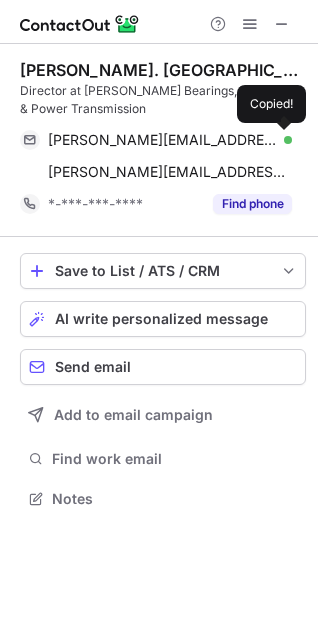 type 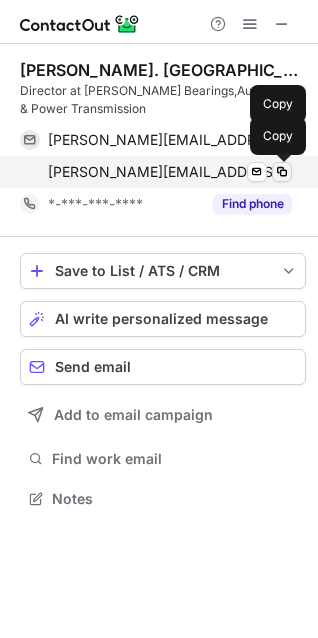 click at bounding box center (282, 172) 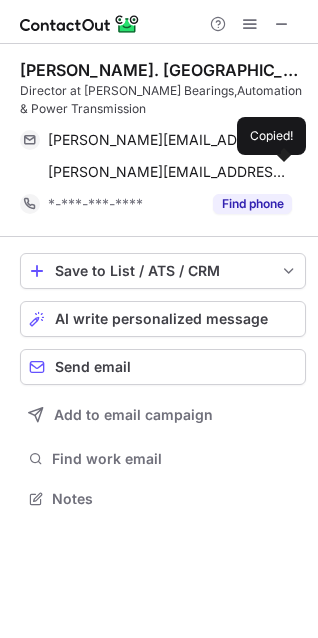 type 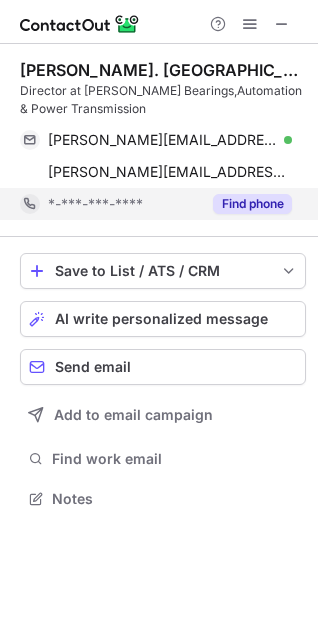 click on "Find phone" at bounding box center [252, 204] 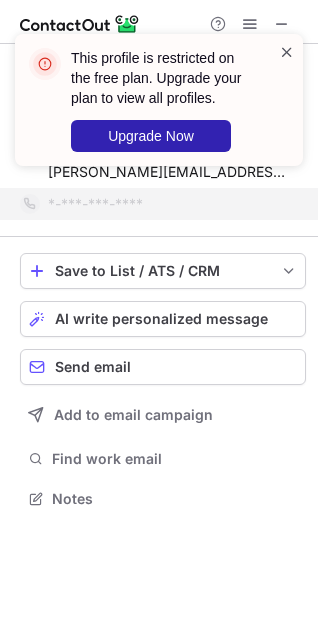 click at bounding box center [287, 52] 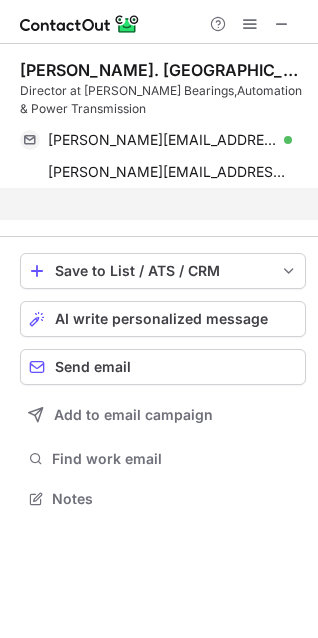 scroll, scrollTop: 452, scrollLeft: 318, axis: both 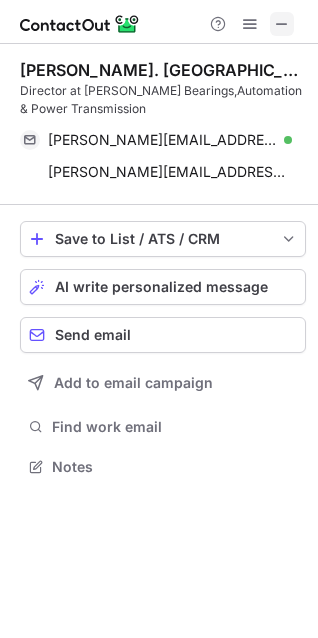 click at bounding box center [282, 24] 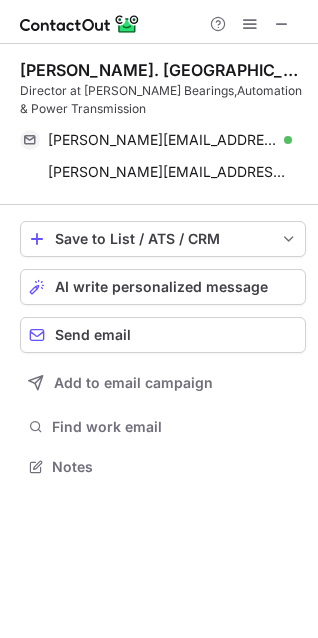 scroll, scrollTop: 440, scrollLeft: 318, axis: both 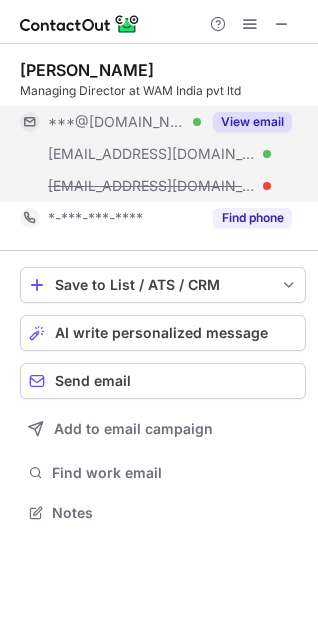 click on "View email" at bounding box center (252, 122) 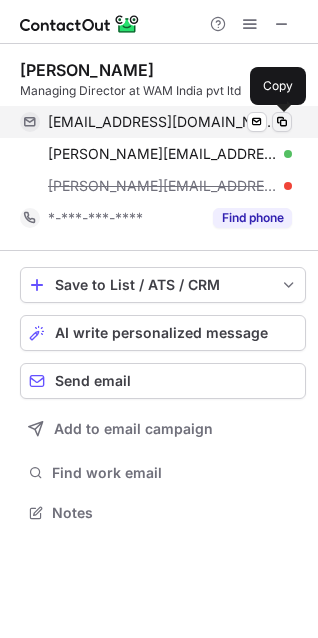 click at bounding box center [282, 122] 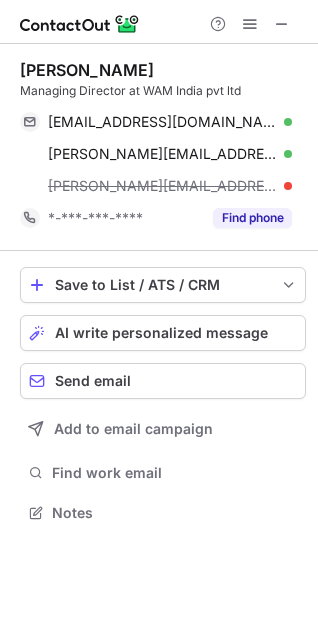type 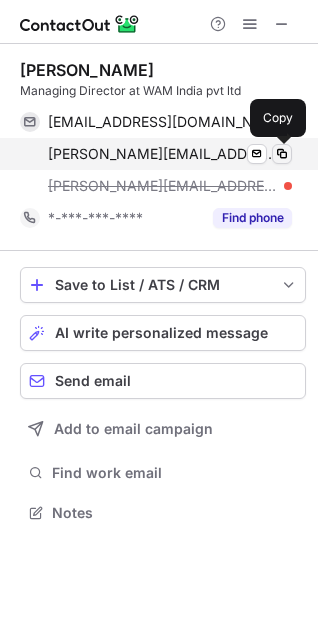 click at bounding box center [282, 154] 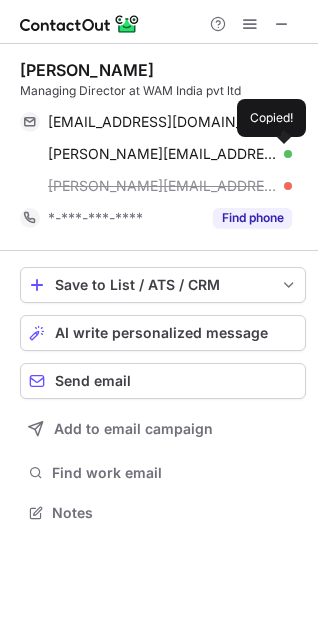 type 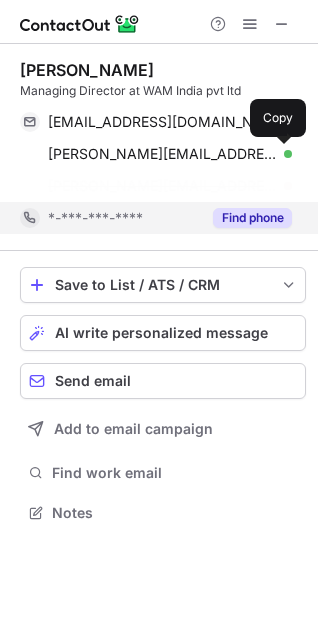 scroll, scrollTop: 467, scrollLeft: 318, axis: both 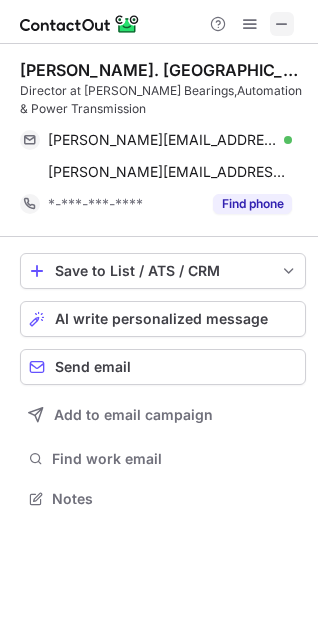 click at bounding box center [282, 24] 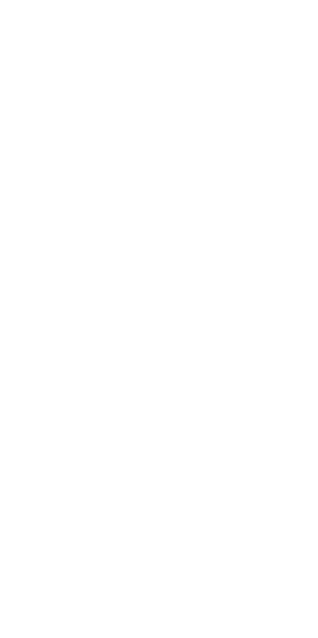 scroll, scrollTop: 0, scrollLeft: 0, axis: both 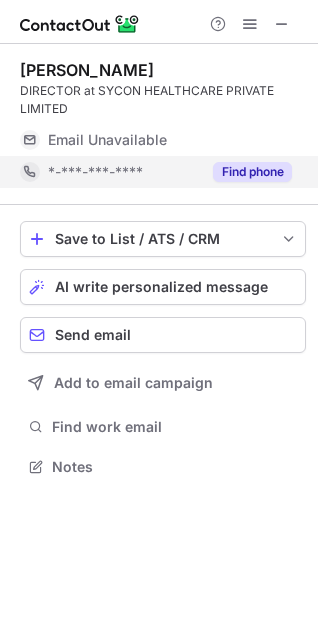 click on "Find phone" at bounding box center (252, 172) 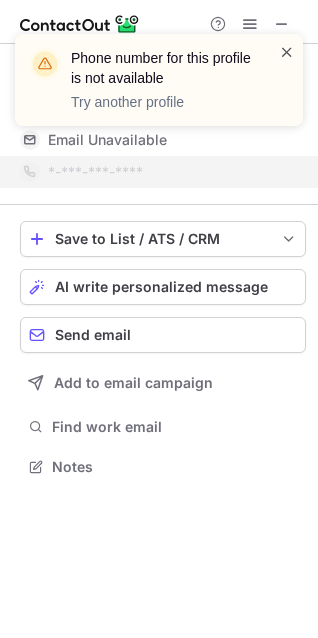 click at bounding box center [287, 52] 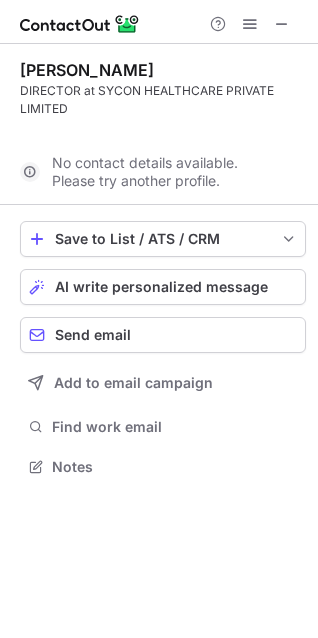 scroll, scrollTop: 420, scrollLeft: 318, axis: both 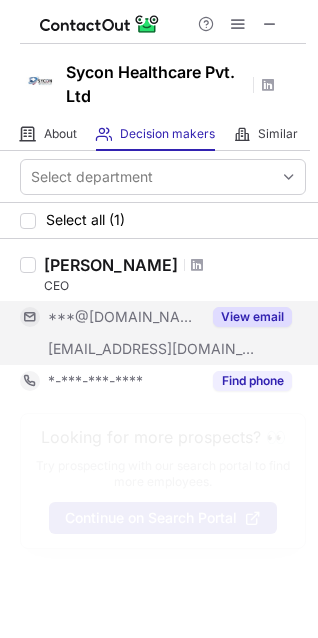 click on "View email" at bounding box center (252, 317) 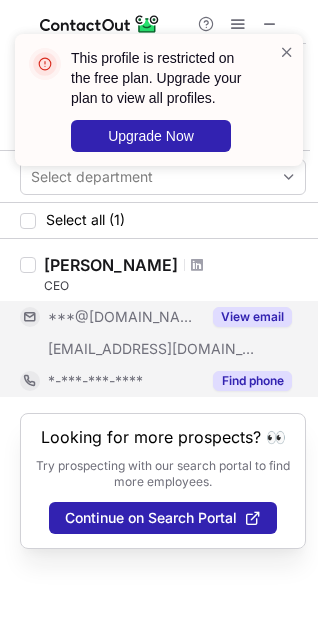 click on "Find phone" at bounding box center [252, 381] 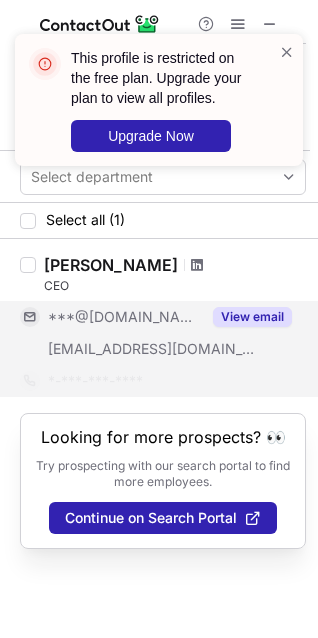 click at bounding box center [197, 265] 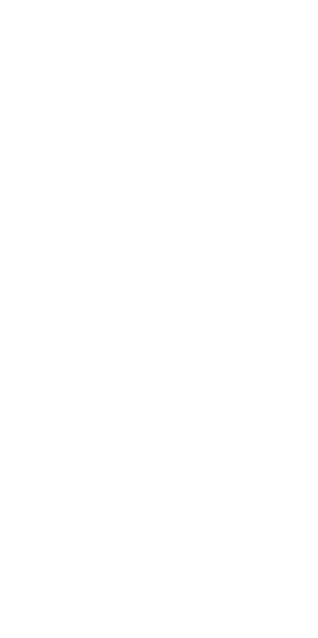 scroll, scrollTop: 0, scrollLeft: 0, axis: both 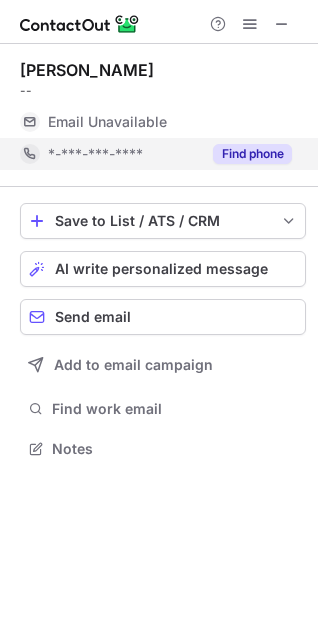click on "Find phone" at bounding box center [252, 154] 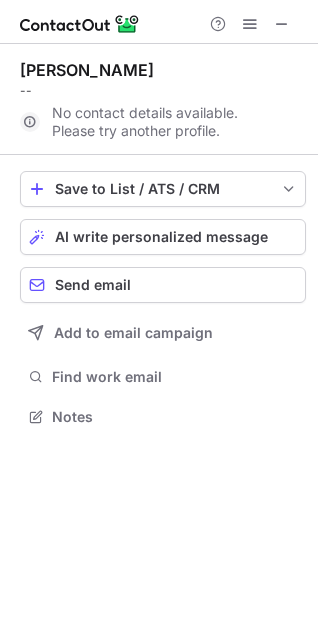 scroll, scrollTop: 402, scrollLeft: 318, axis: both 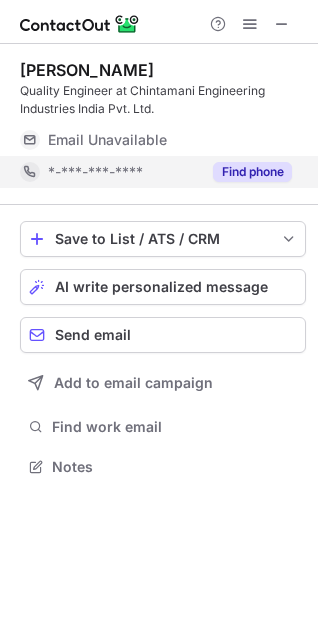 click on "Find phone" at bounding box center [252, 172] 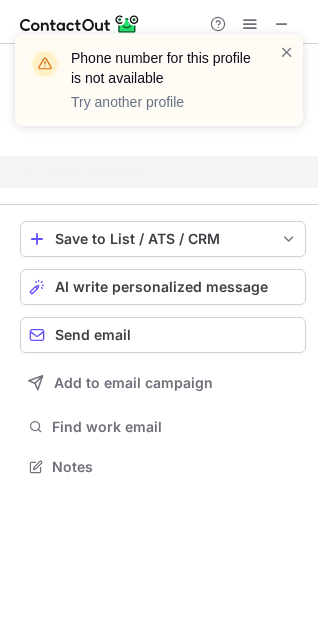 scroll, scrollTop: 420, scrollLeft: 318, axis: both 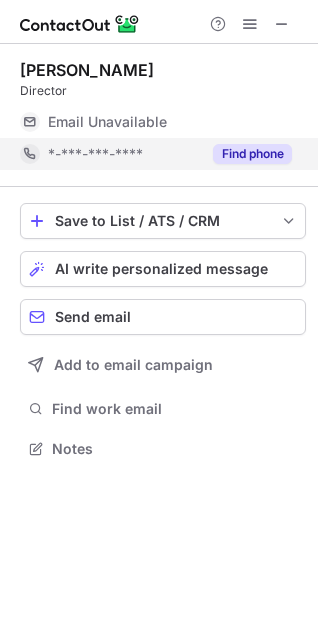click on "Find phone" at bounding box center [252, 154] 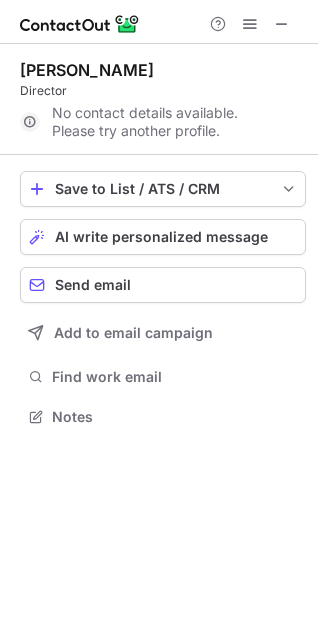scroll, scrollTop: 402, scrollLeft: 318, axis: both 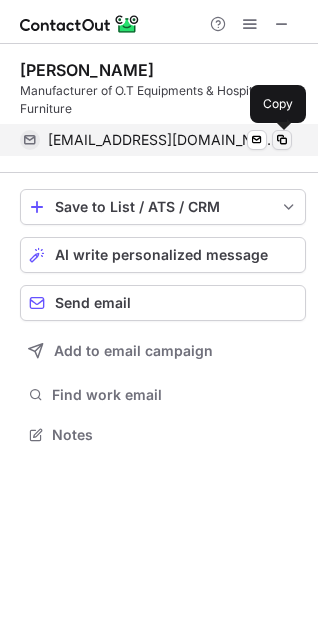 click at bounding box center (282, 140) 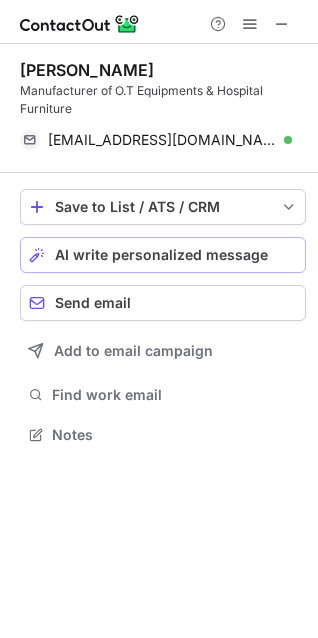 type 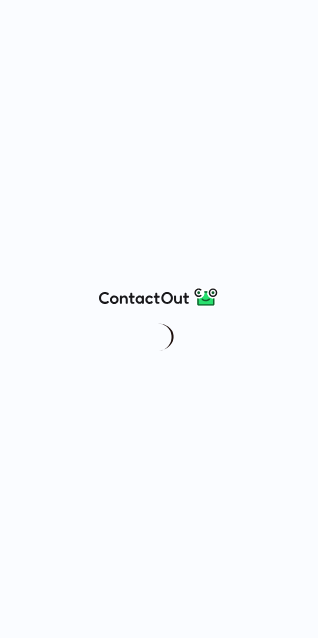 scroll, scrollTop: 0, scrollLeft: 0, axis: both 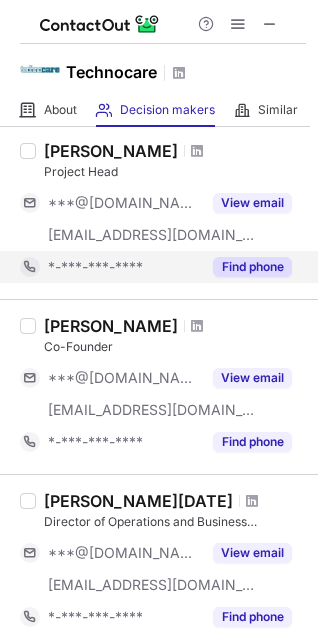 click on "Find phone" at bounding box center [252, 267] 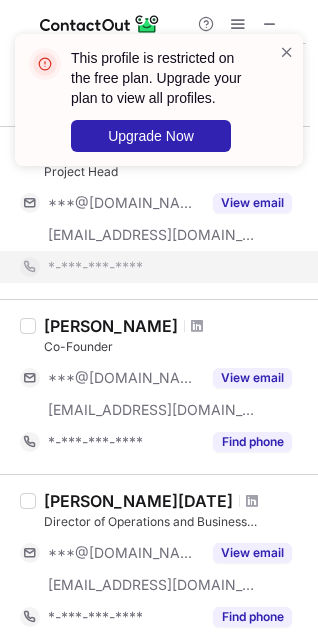 click on "This profile is restricted on the free plan. Upgrade your plan to view all profiles. Upgrade Now" at bounding box center [159, 108] 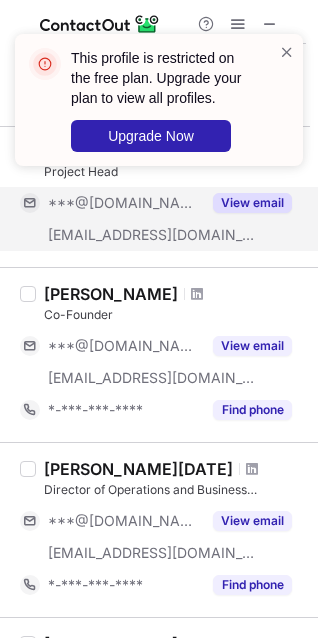 click on "View email" at bounding box center [252, 203] 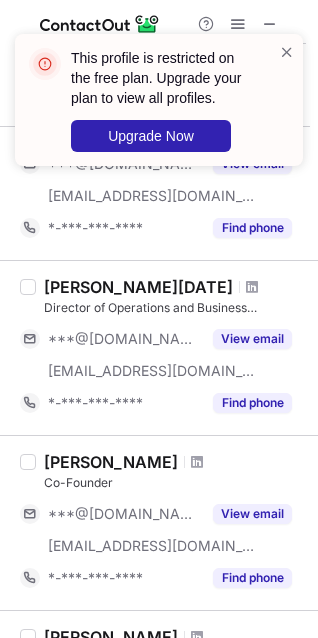 scroll, scrollTop: 363, scrollLeft: 0, axis: vertical 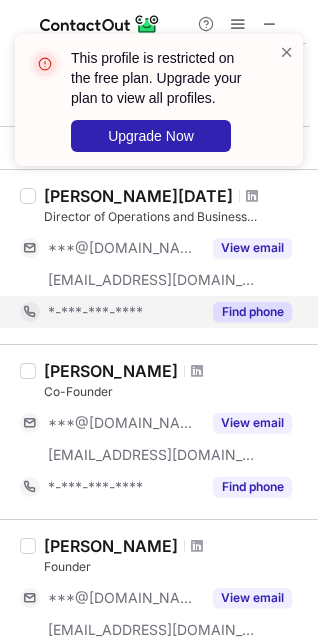 click on "Find phone" at bounding box center [252, 312] 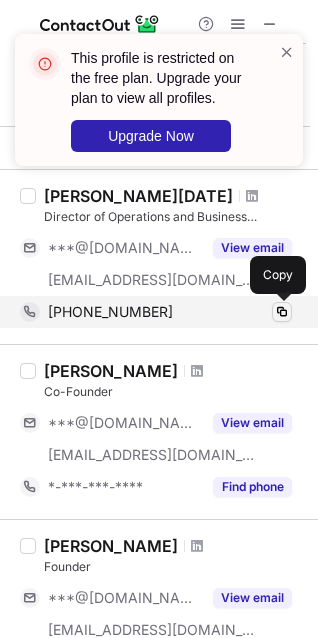 click at bounding box center (282, 312) 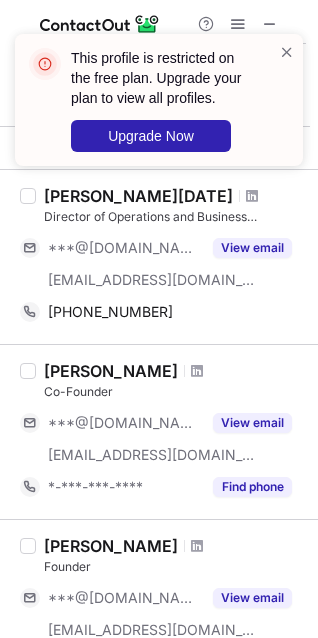 type 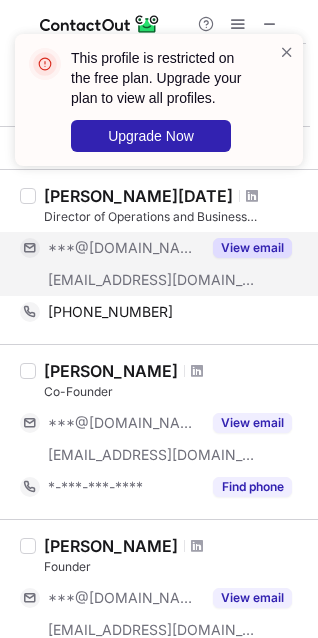 click on "View email" at bounding box center [252, 248] 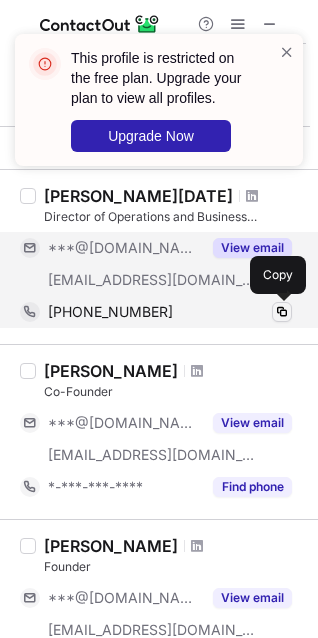 click at bounding box center (282, 312) 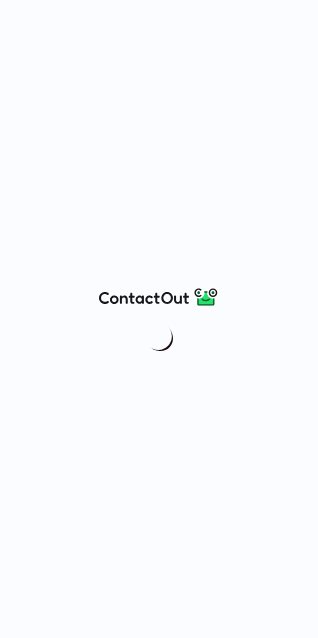 scroll, scrollTop: 0, scrollLeft: 0, axis: both 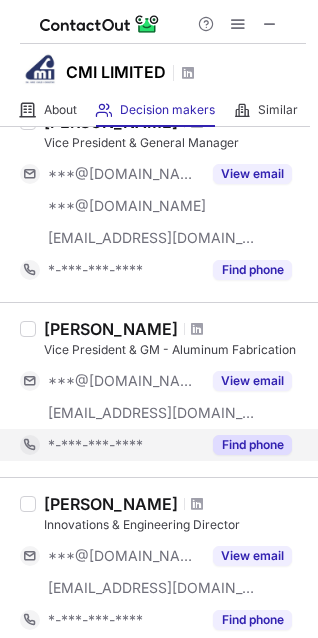click on "Find phone" at bounding box center (252, 445) 